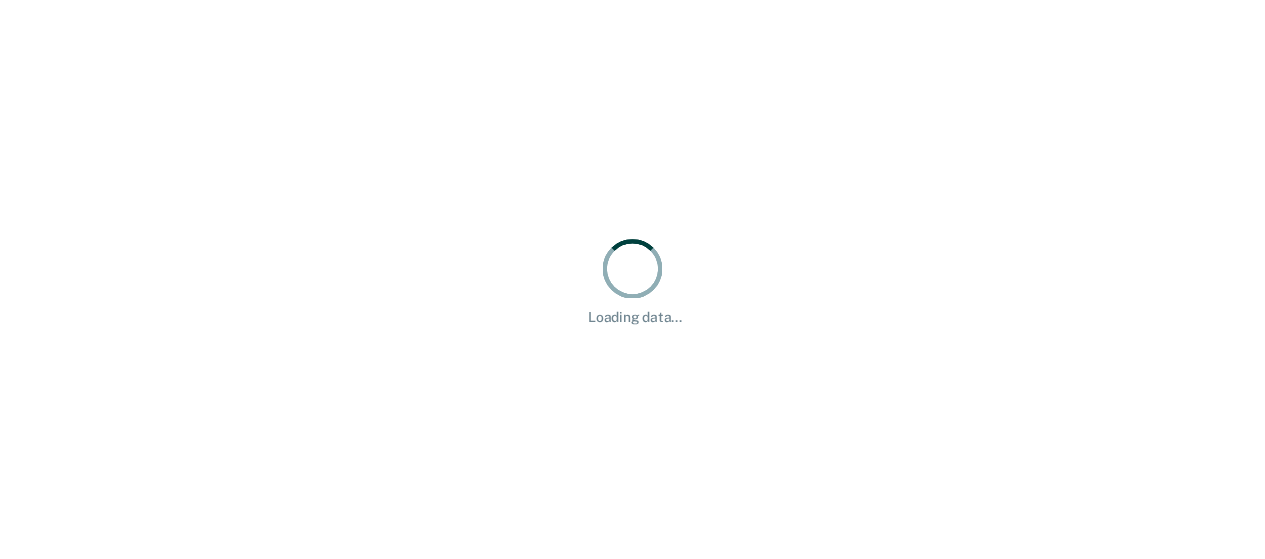 scroll, scrollTop: 0, scrollLeft: 0, axis: both 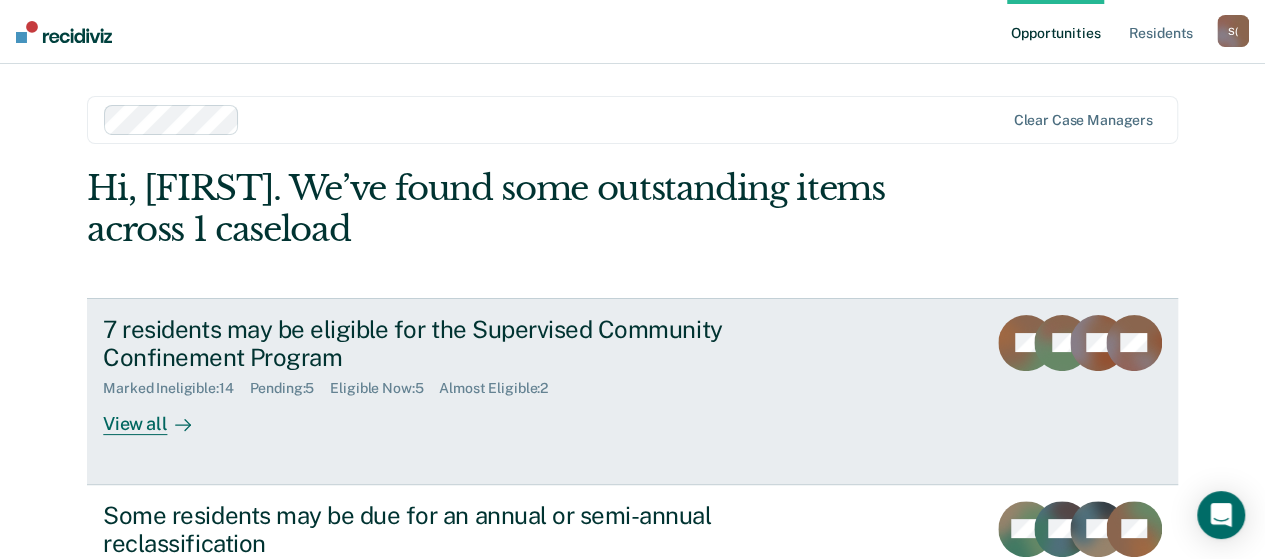 click on "View all" at bounding box center (159, 416) 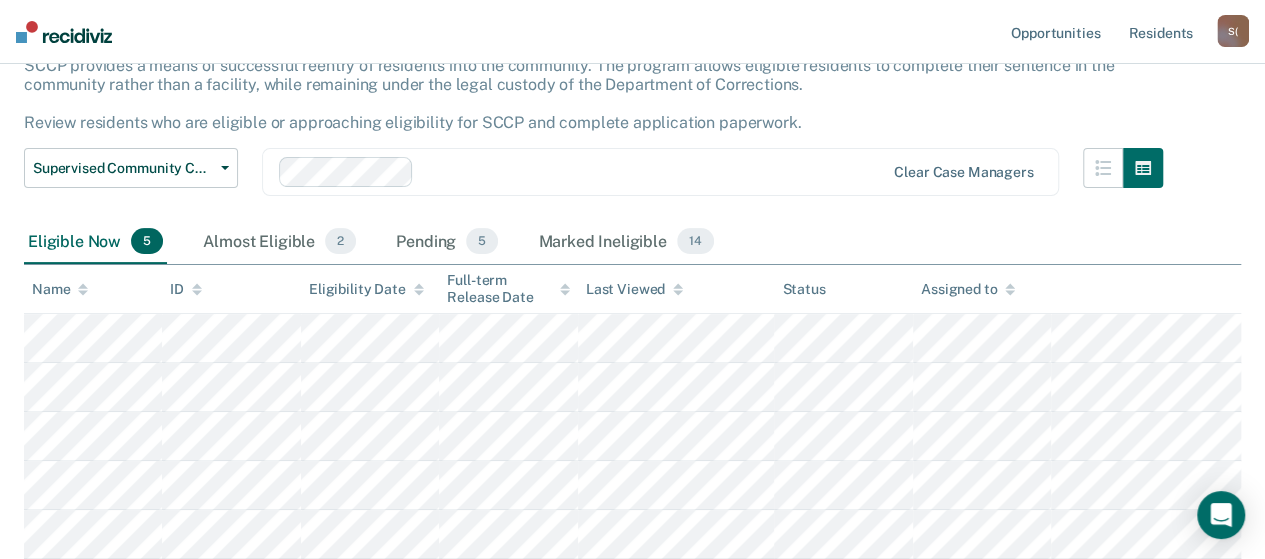 scroll, scrollTop: 200, scrollLeft: 0, axis: vertical 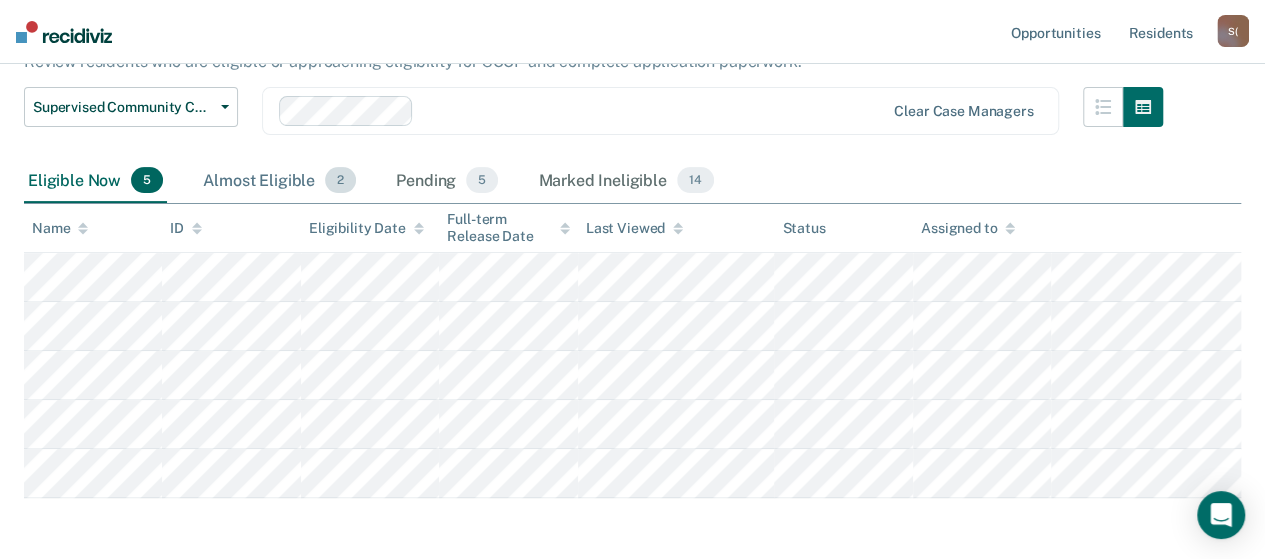 click on "Almost Eligible 2" at bounding box center (279, 181) 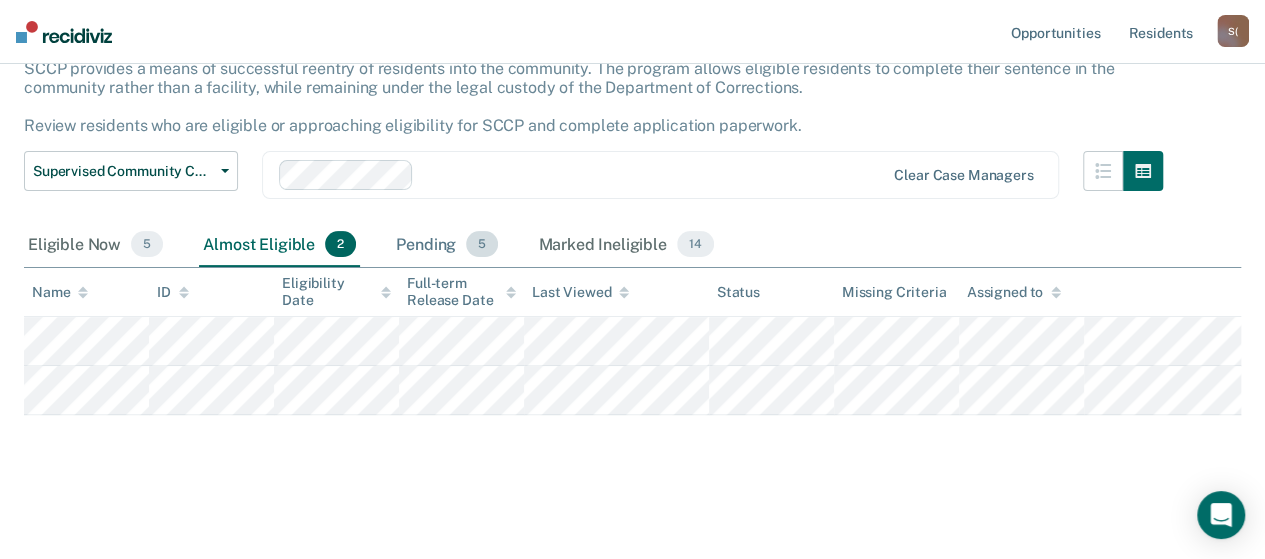 click on "Pending 5" at bounding box center [447, 245] 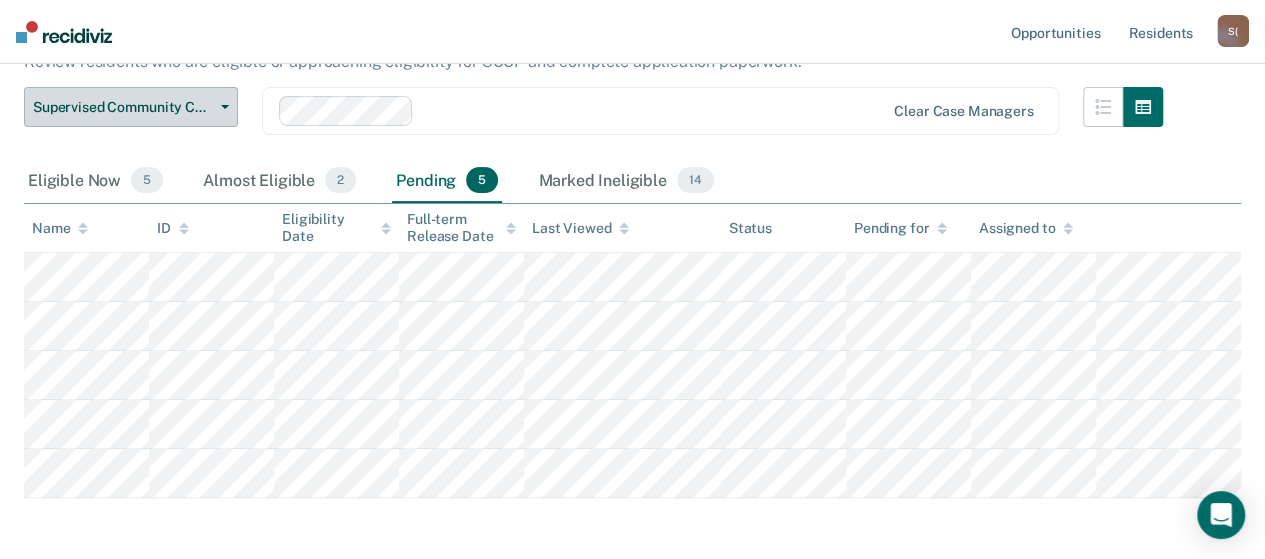 click on "Supervised Community Confinement Program" at bounding box center (131, 107) 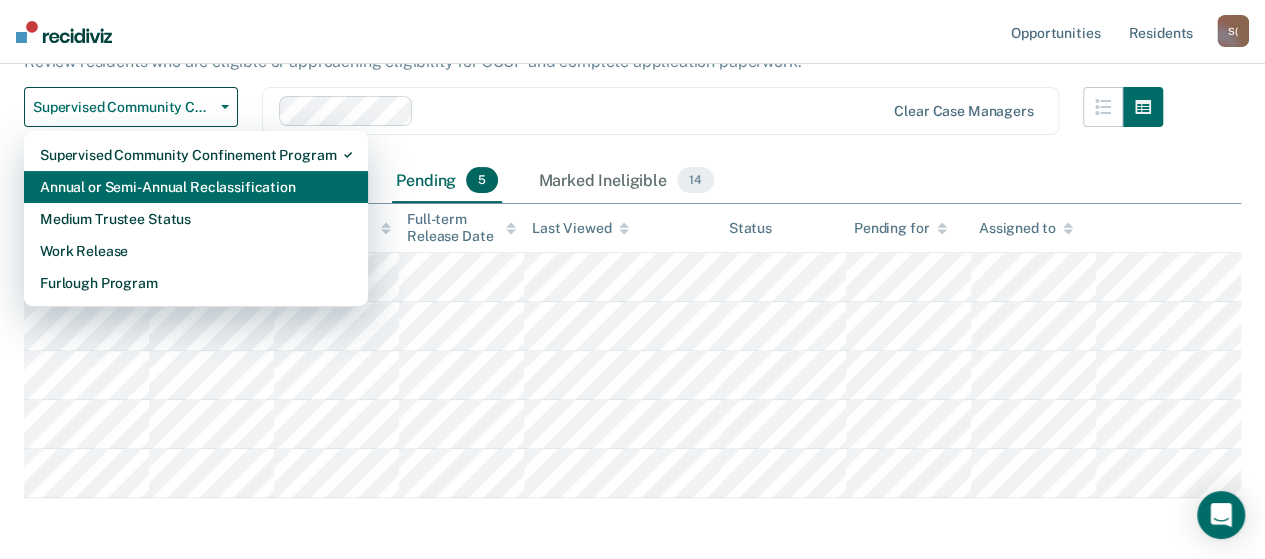 click on "Annual or Semi-Annual Reclassification" at bounding box center (196, 187) 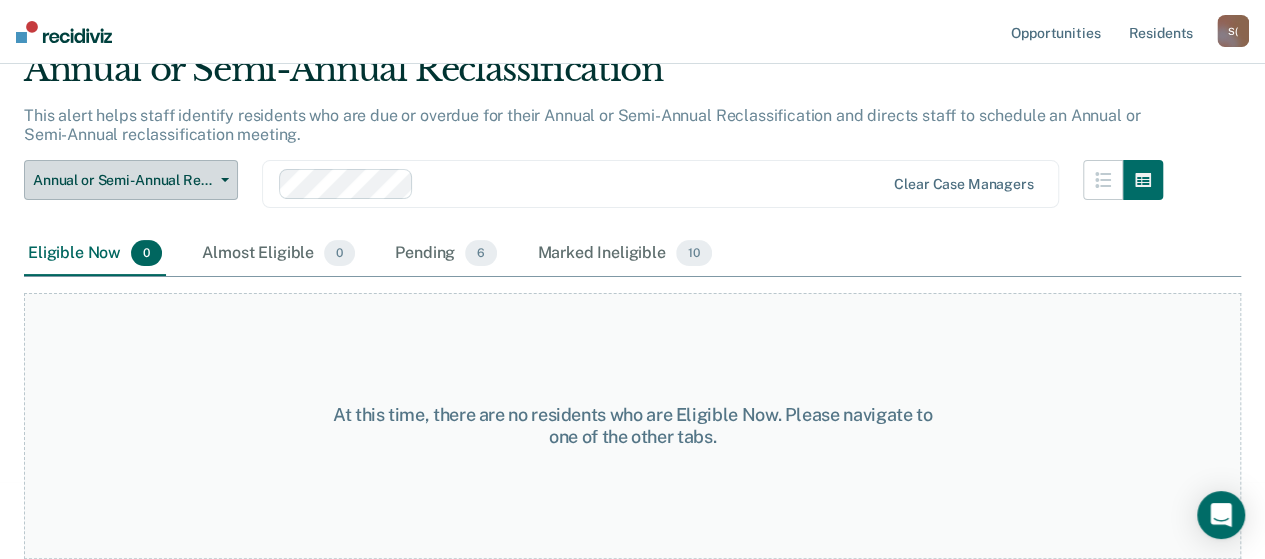 scroll, scrollTop: 0, scrollLeft: 0, axis: both 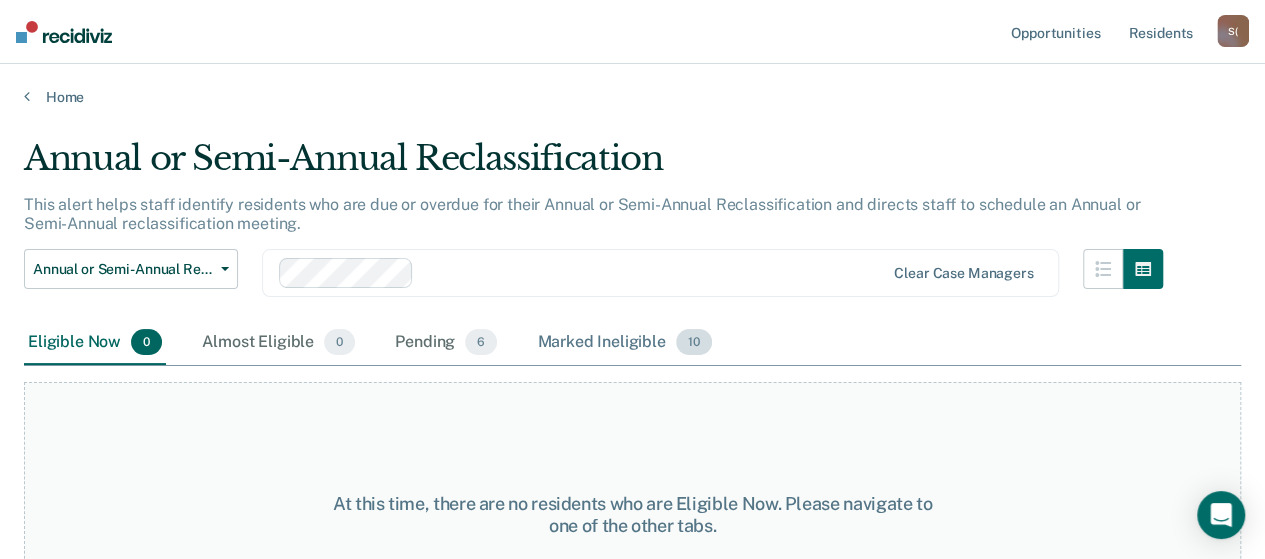 click on "Marked Ineligible 10" at bounding box center [624, 343] 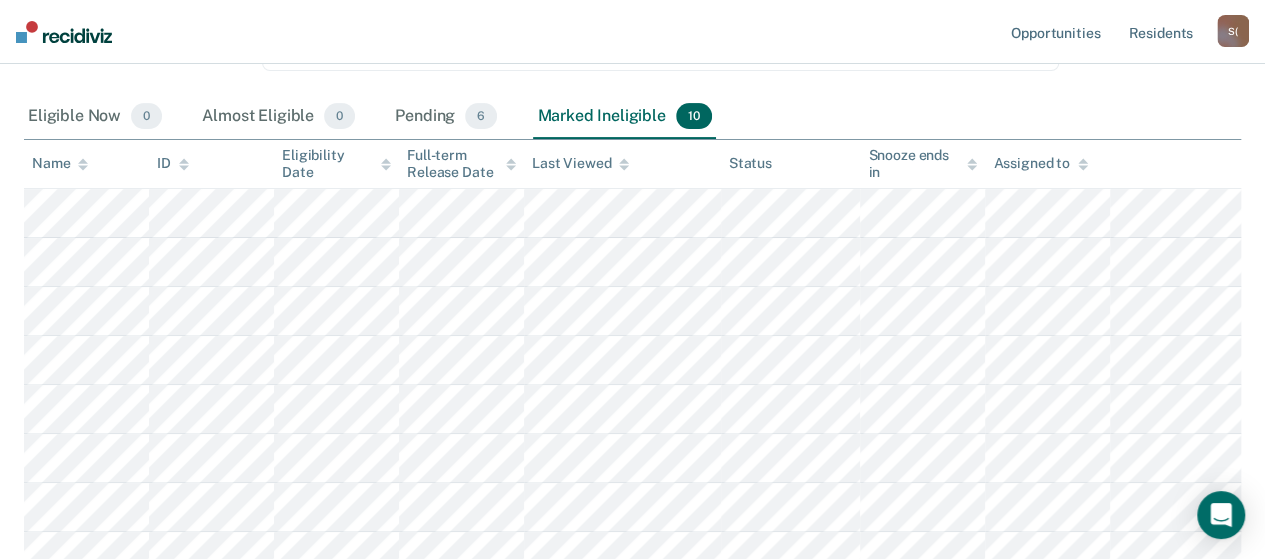 scroll, scrollTop: 300, scrollLeft: 0, axis: vertical 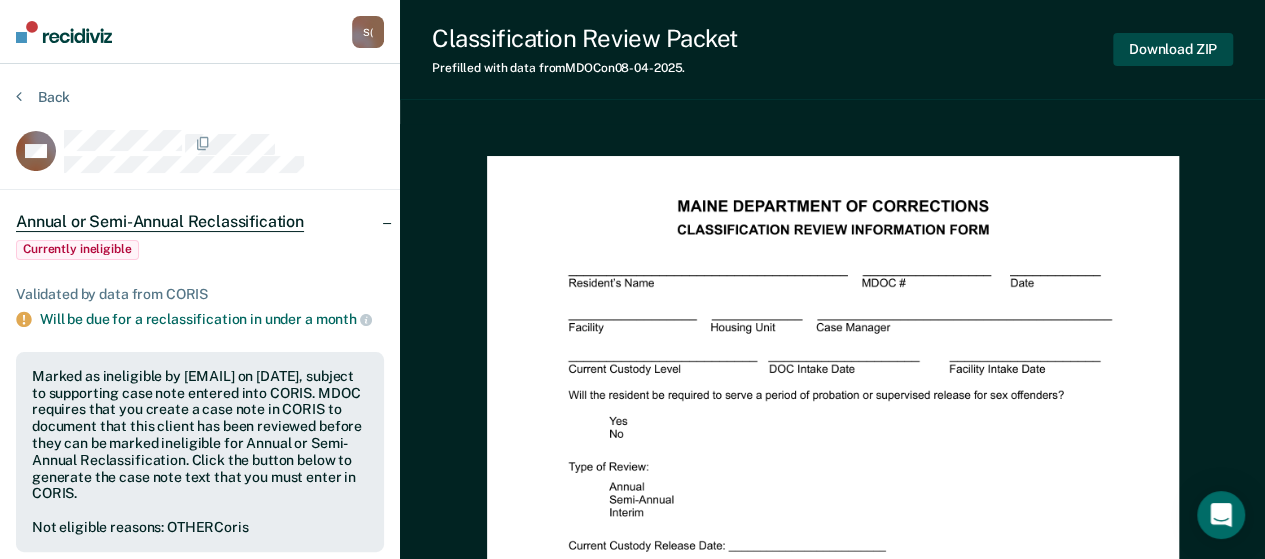 click on "Download ZIP" at bounding box center (1173, 49) 